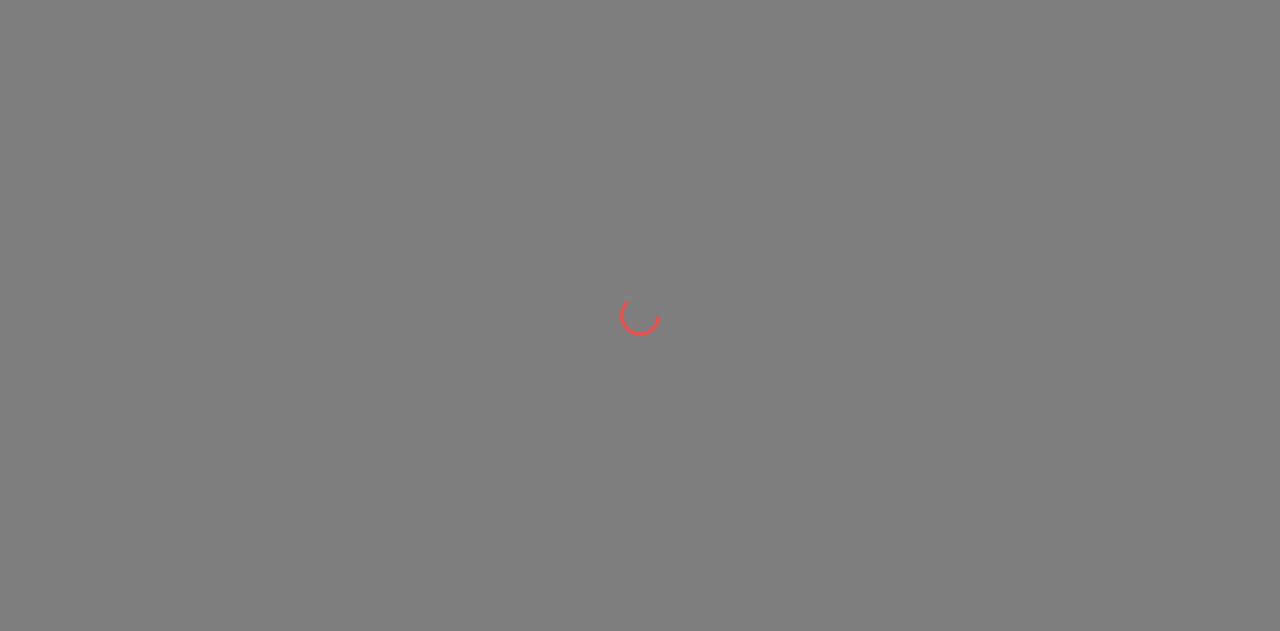 scroll, scrollTop: 0, scrollLeft: 0, axis: both 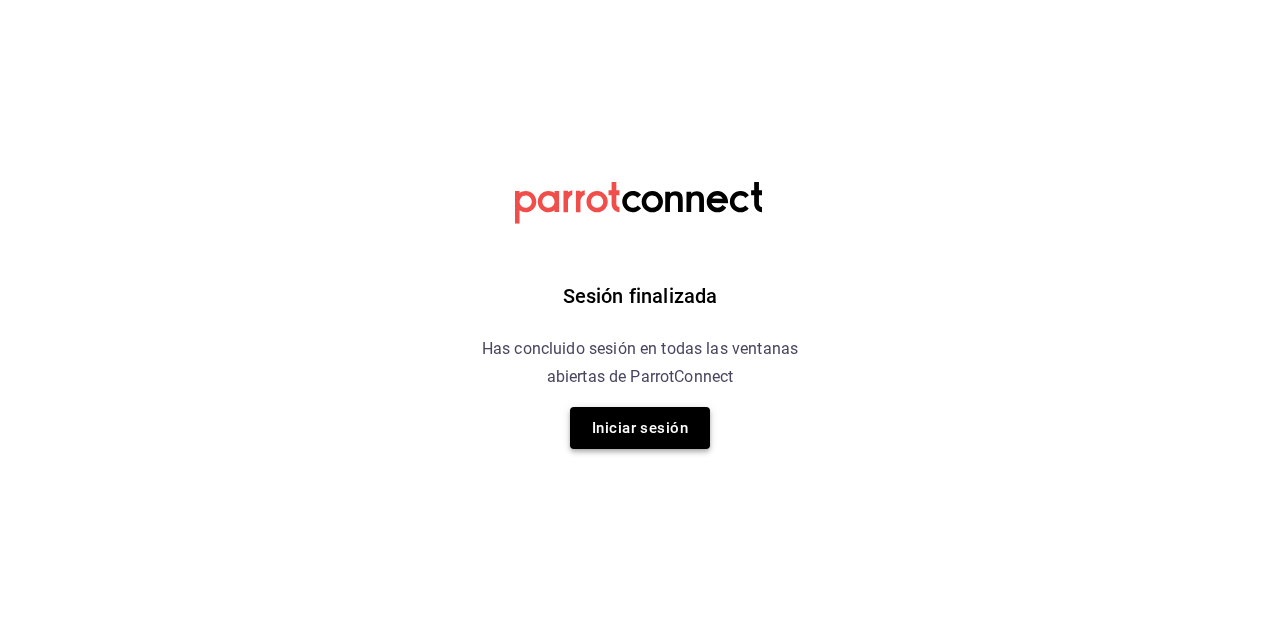 click on "Iniciar sesión" at bounding box center [640, 428] 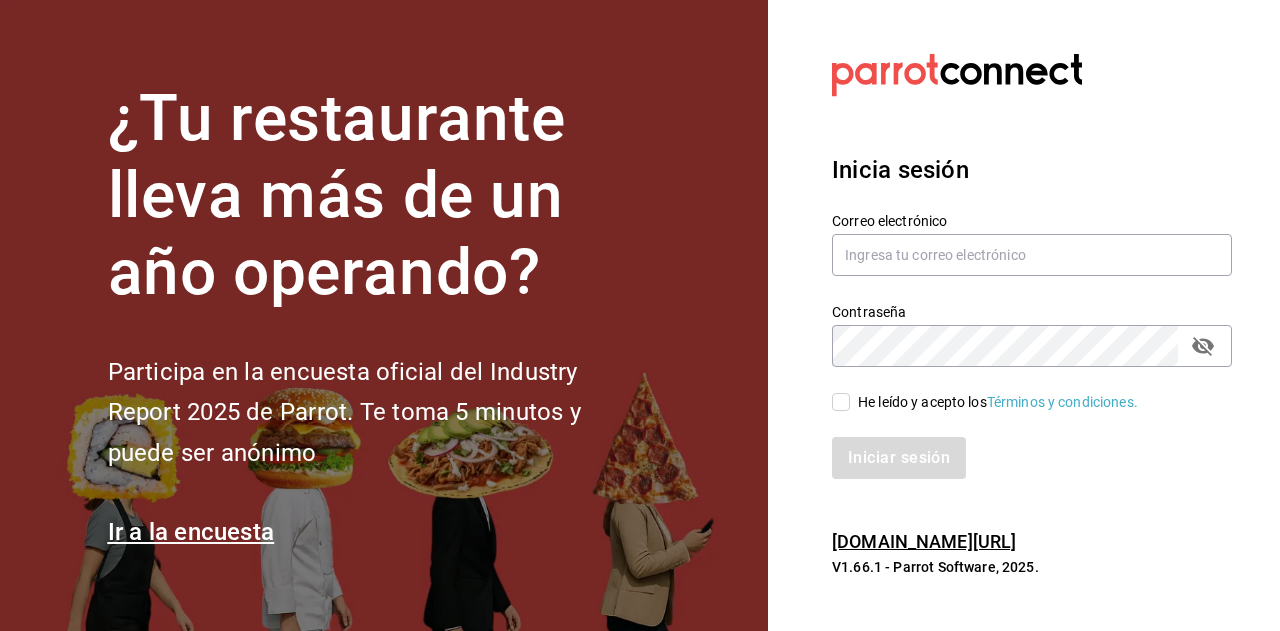 click on "Contraseña Contraseña" at bounding box center [1020, 323] 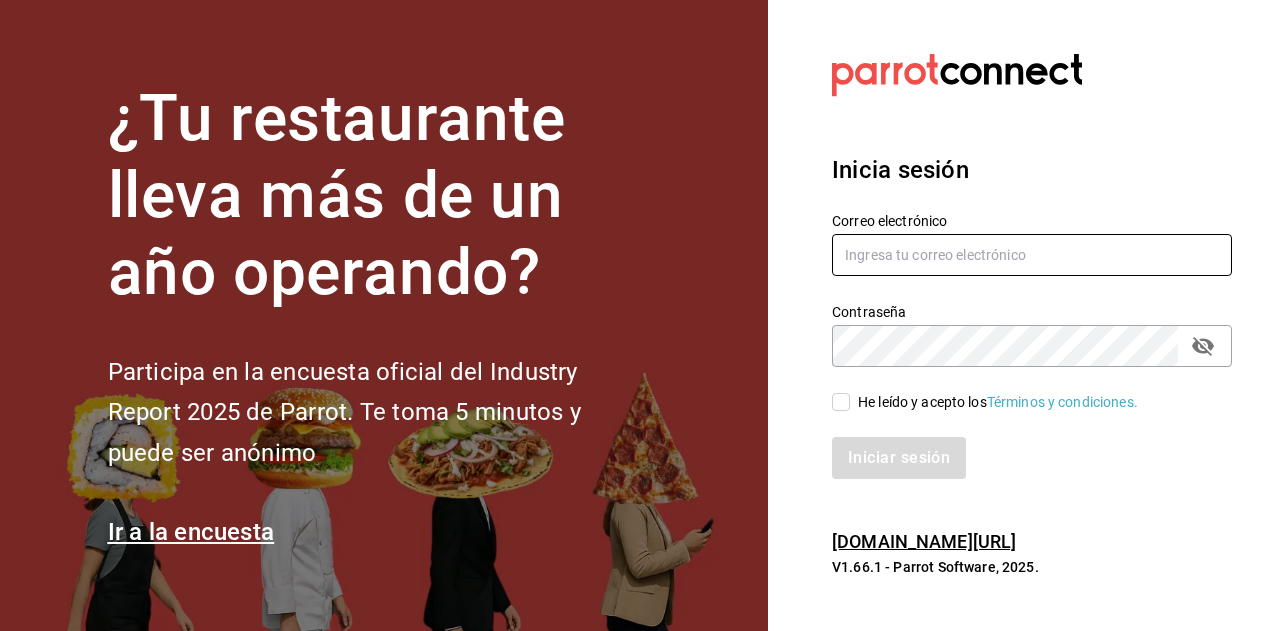 click at bounding box center [1032, 255] 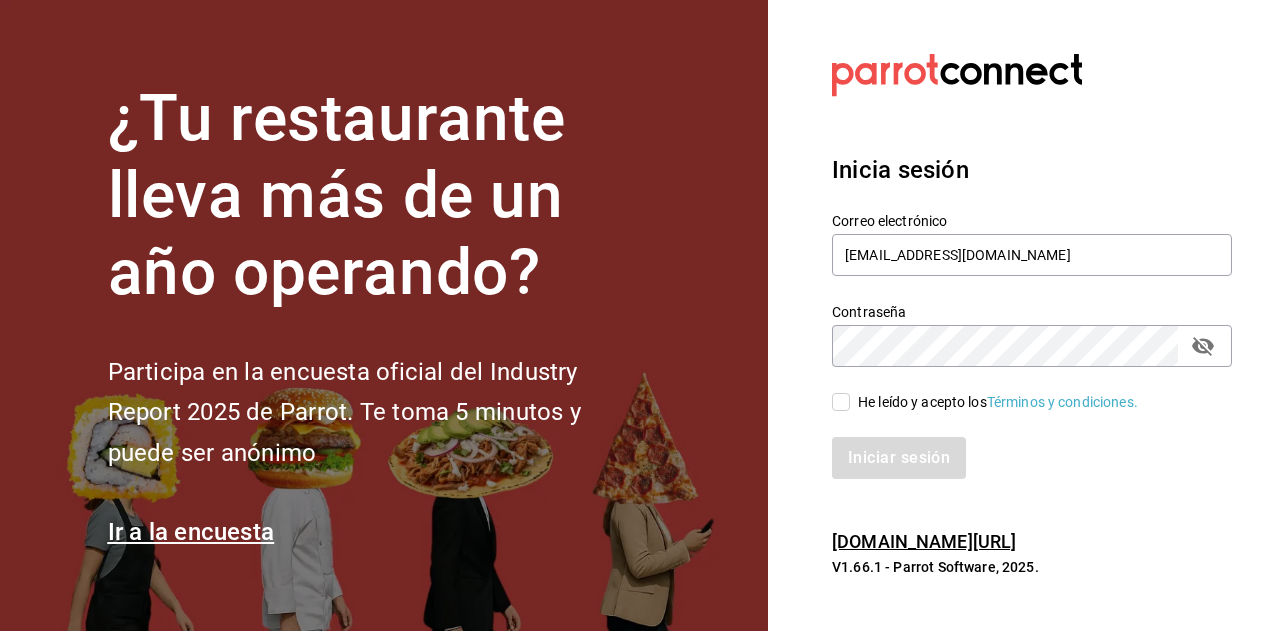 click on "He leído y acepto los  Términos y condiciones." at bounding box center (841, 402) 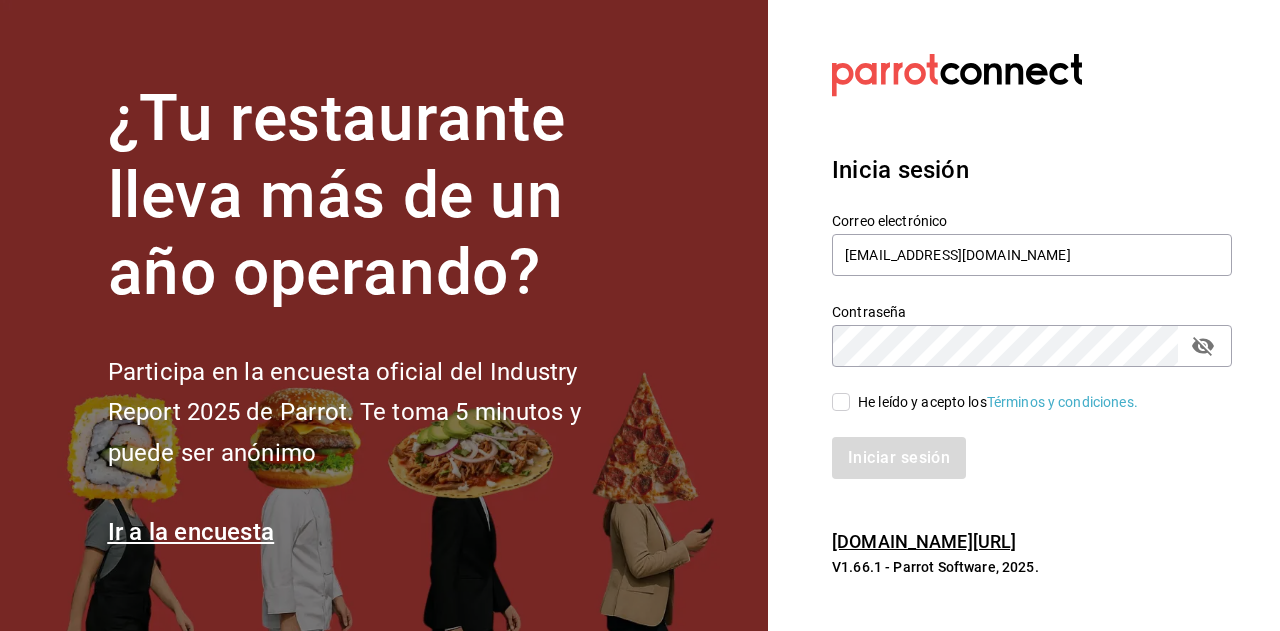 checkbox on "true" 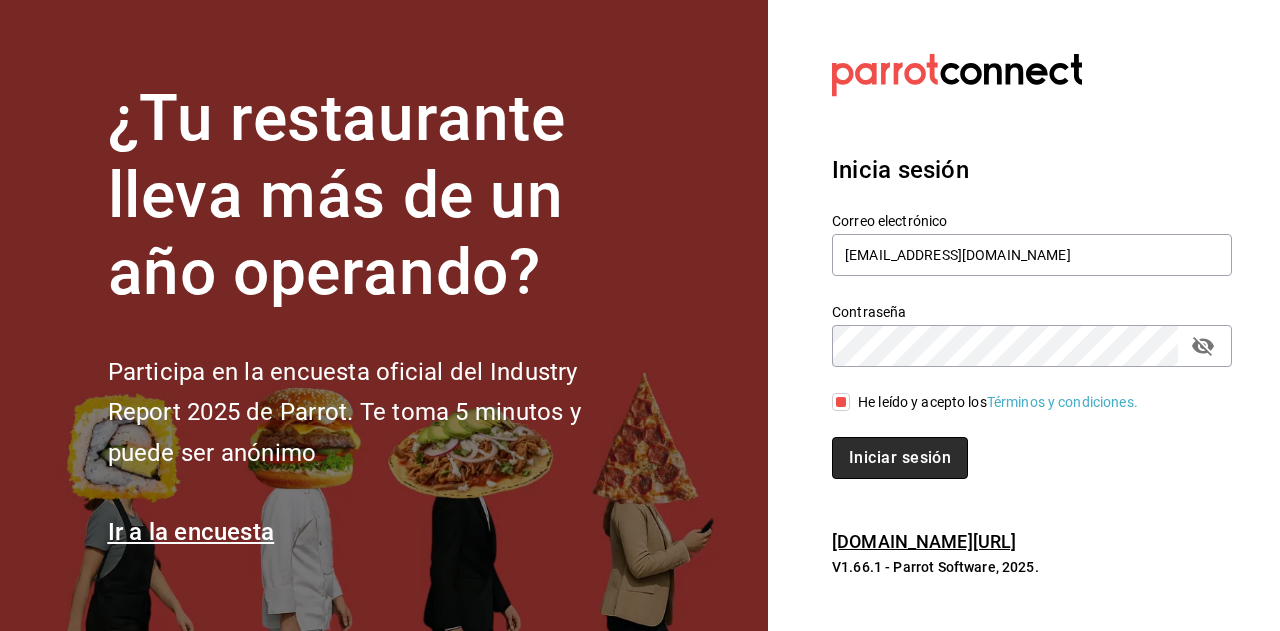 click on "Iniciar sesión" at bounding box center [900, 458] 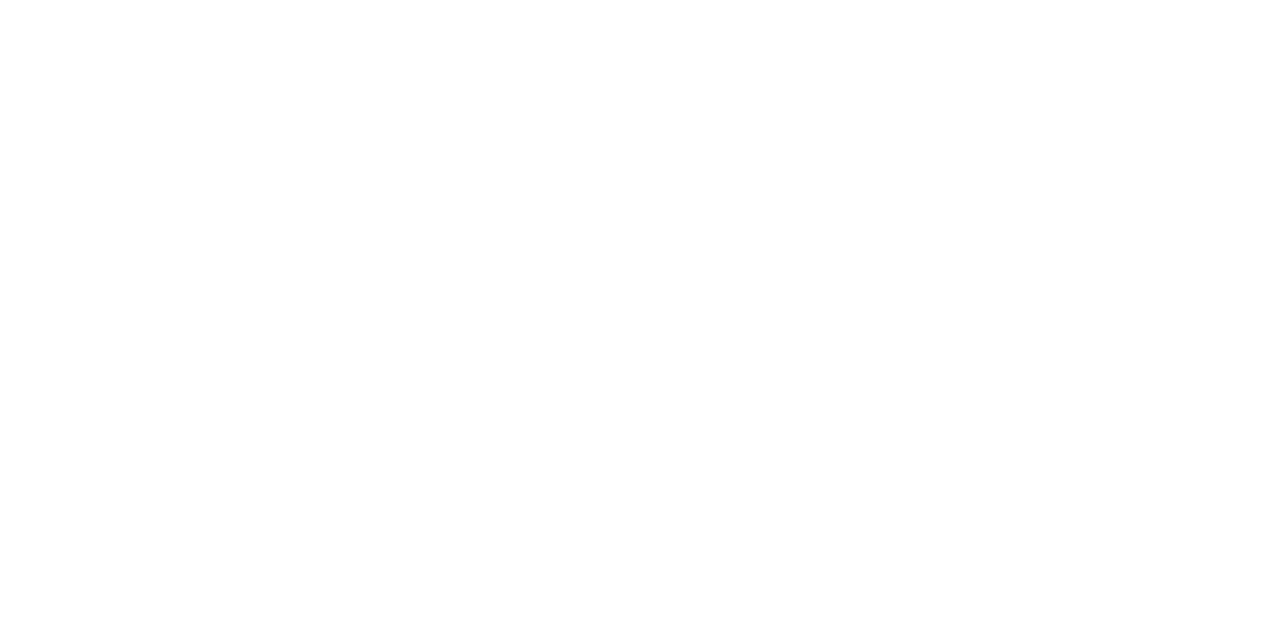 scroll, scrollTop: 0, scrollLeft: 0, axis: both 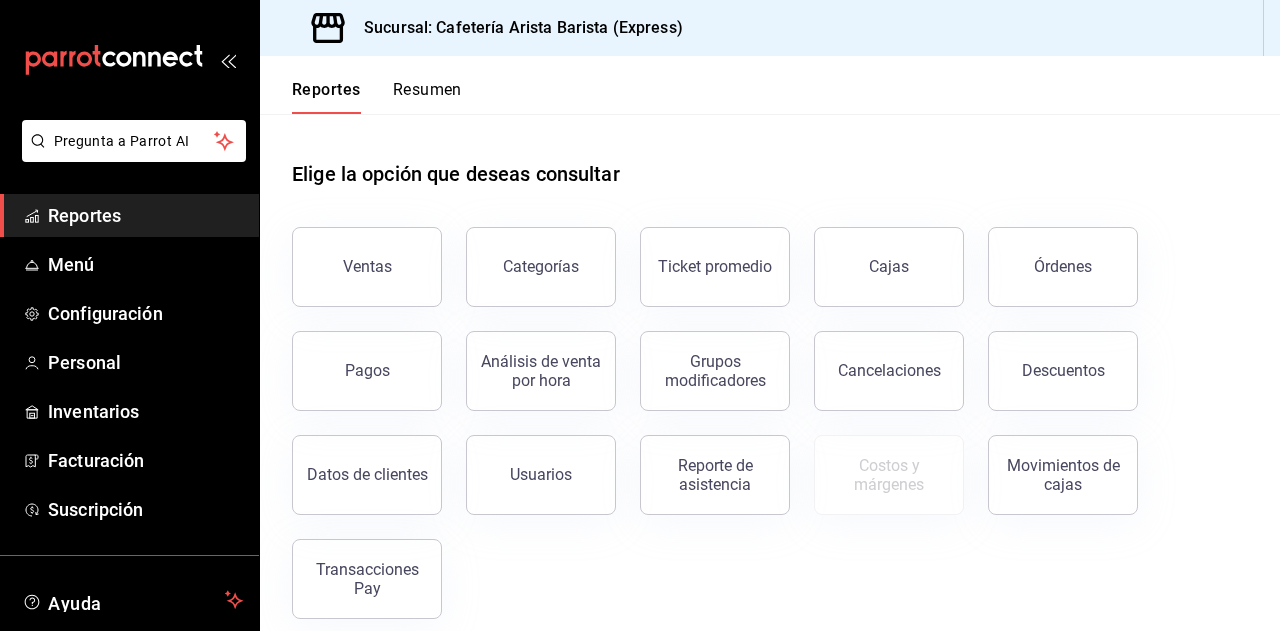 click on "Resumen" at bounding box center [427, 97] 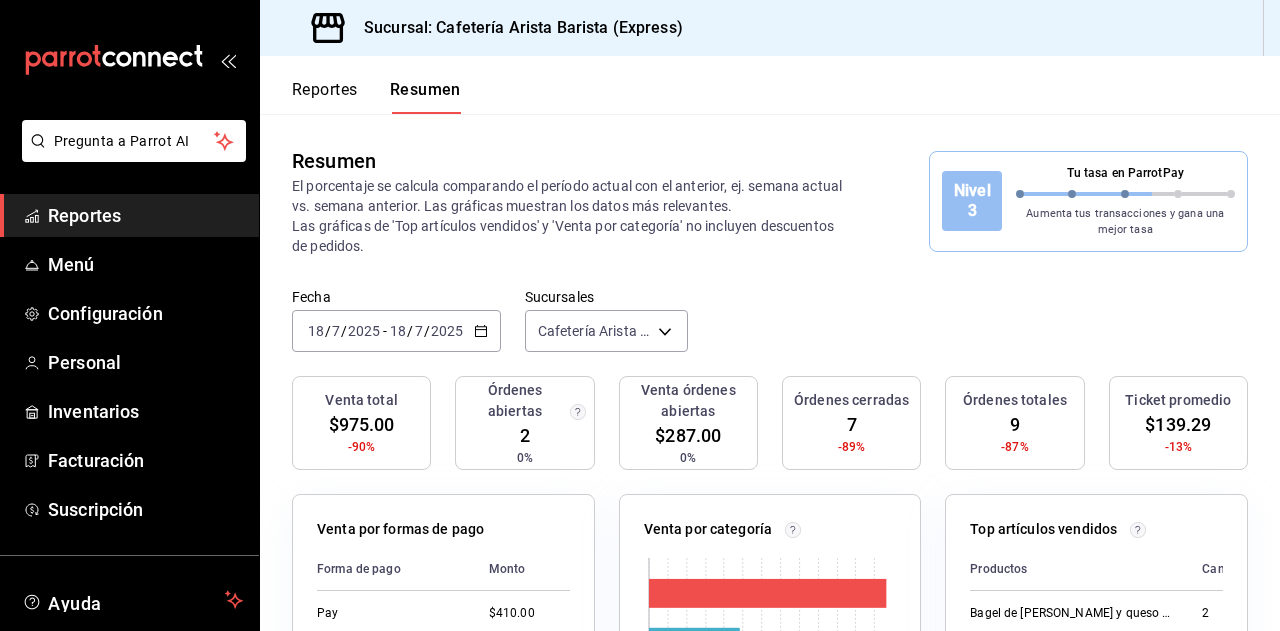 click on "Reportes" at bounding box center [325, 97] 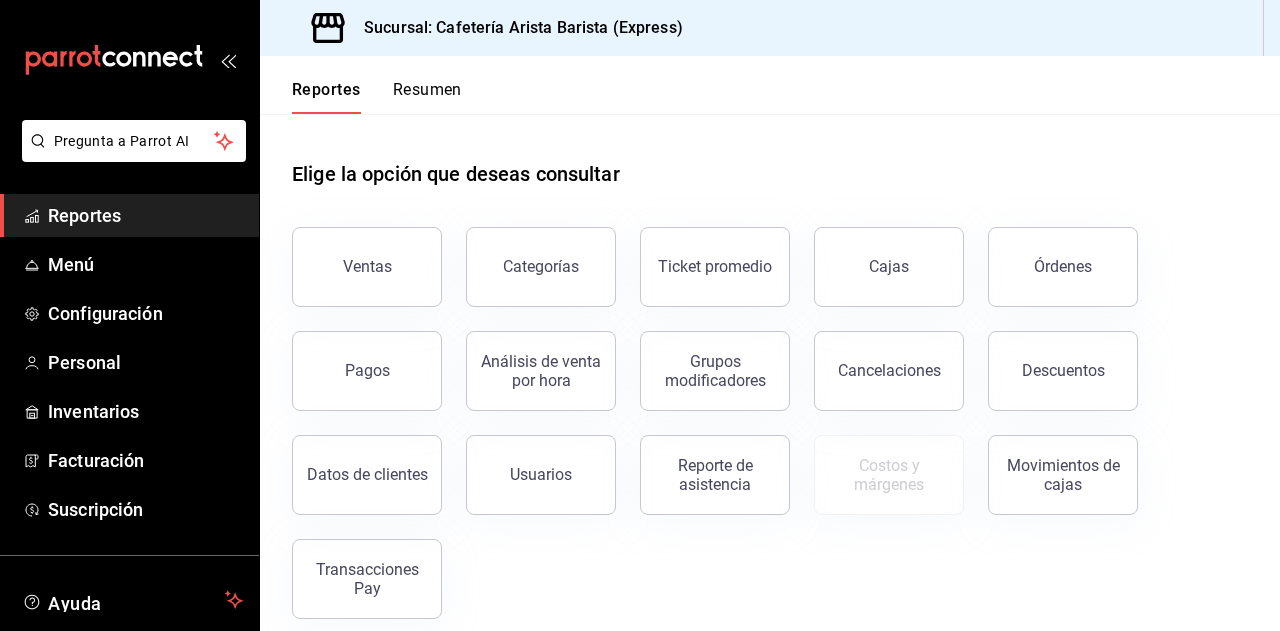 click on "Resumen" at bounding box center [427, 97] 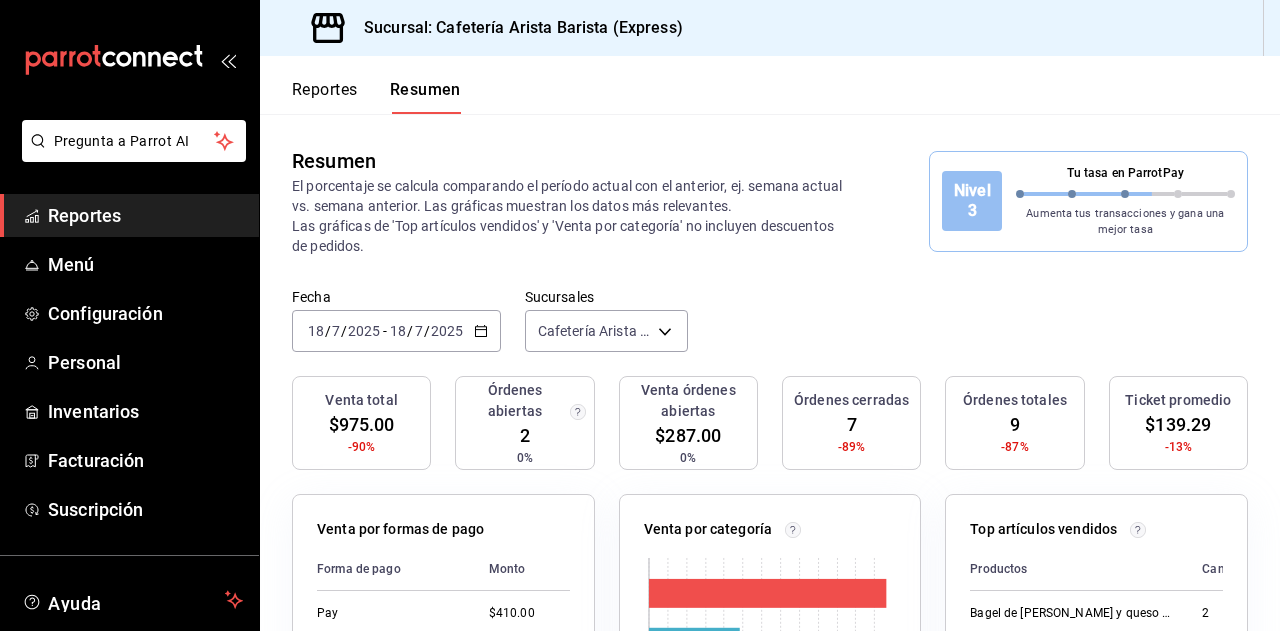 click on "Aumenta tus transacciones y gana una mejor tasa" at bounding box center [1125, 222] 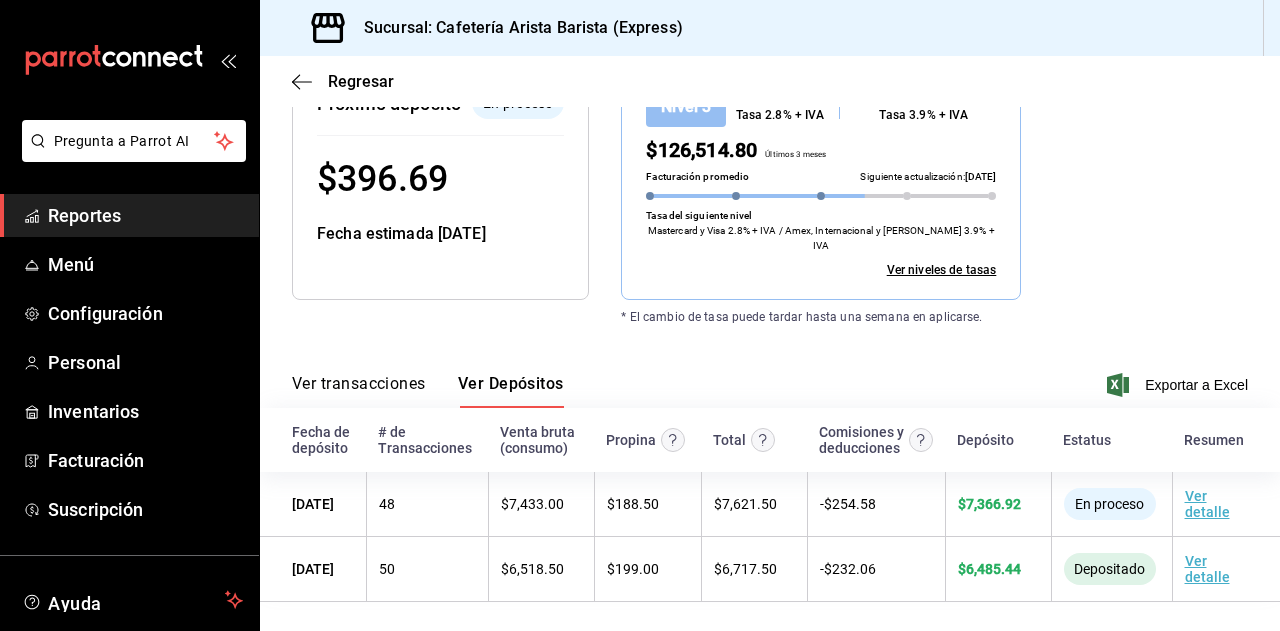 scroll, scrollTop: 280, scrollLeft: 0, axis: vertical 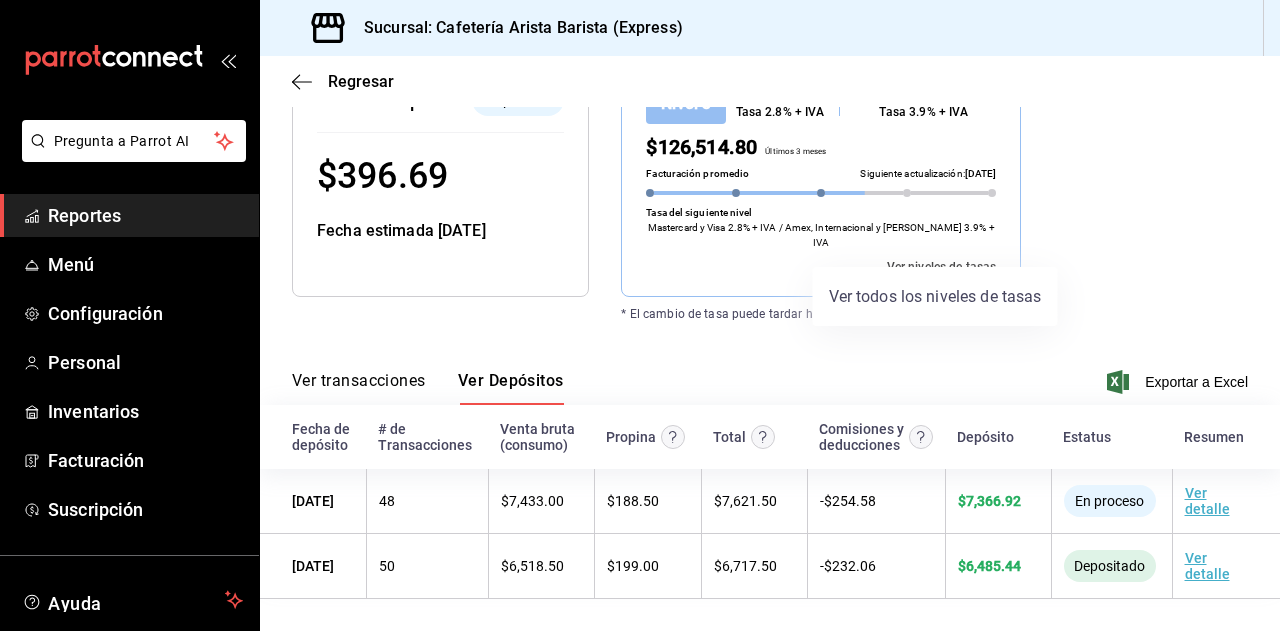 click on "Ver niveles de tasas" at bounding box center [942, 267] 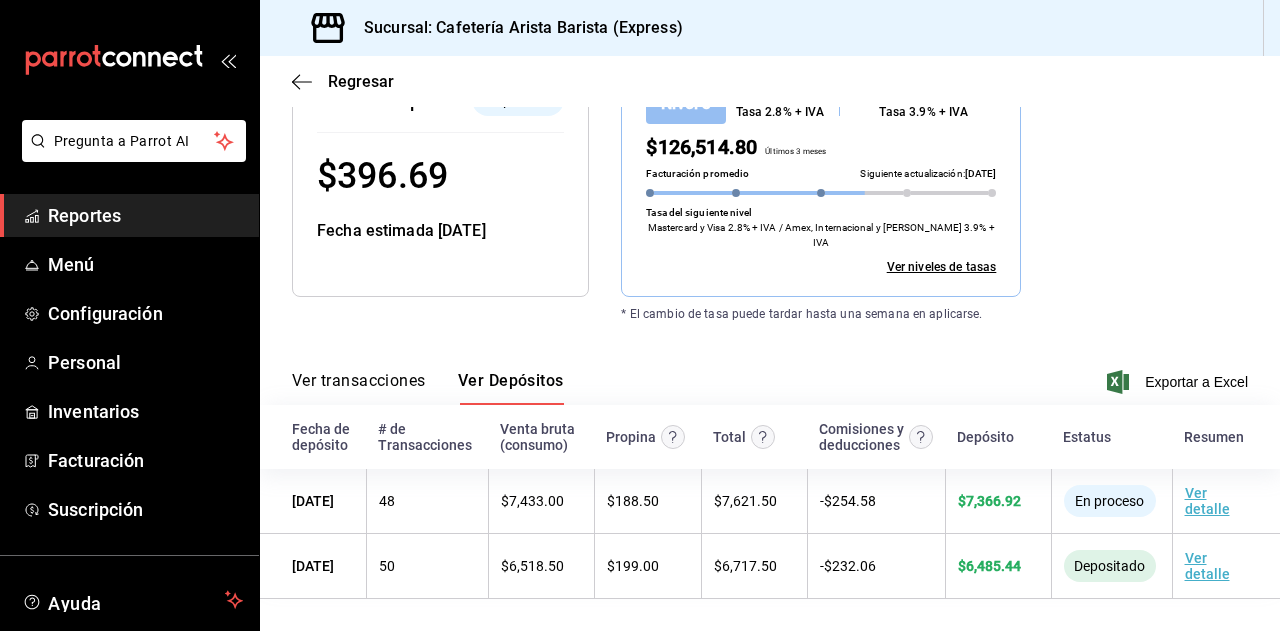 scroll, scrollTop: 0, scrollLeft: 0, axis: both 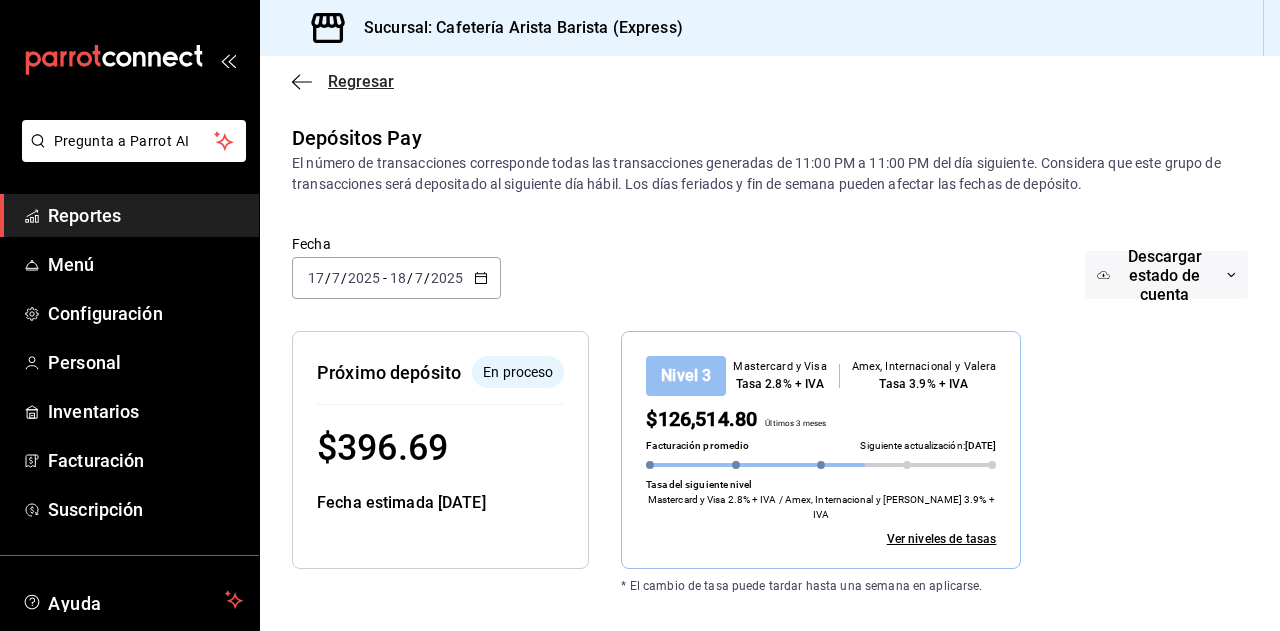 click on "Regresar" at bounding box center [361, 81] 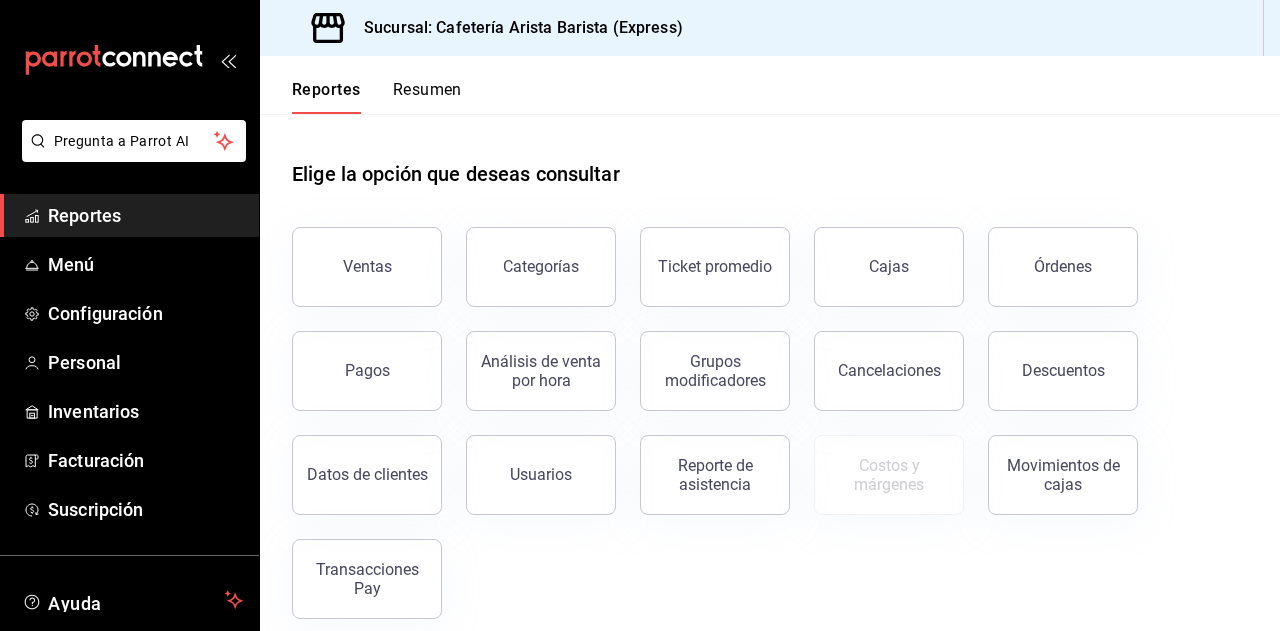 click on "Resumen" at bounding box center [427, 97] 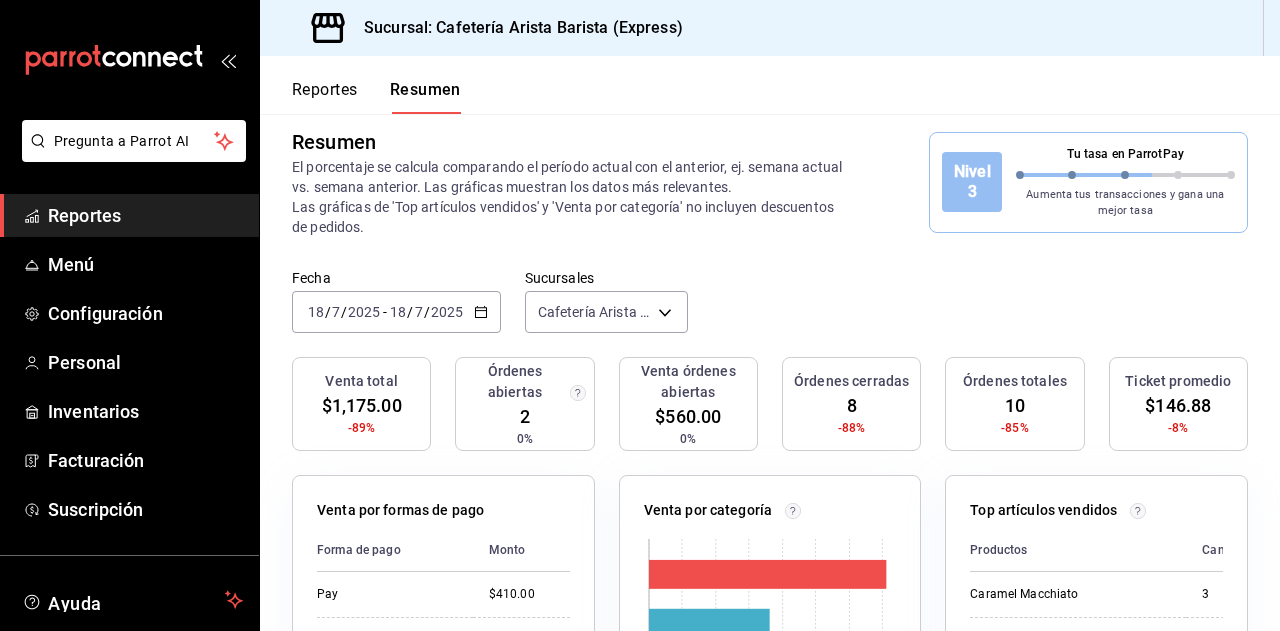 scroll, scrollTop: 18, scrollLeft: 0, axis: vertical 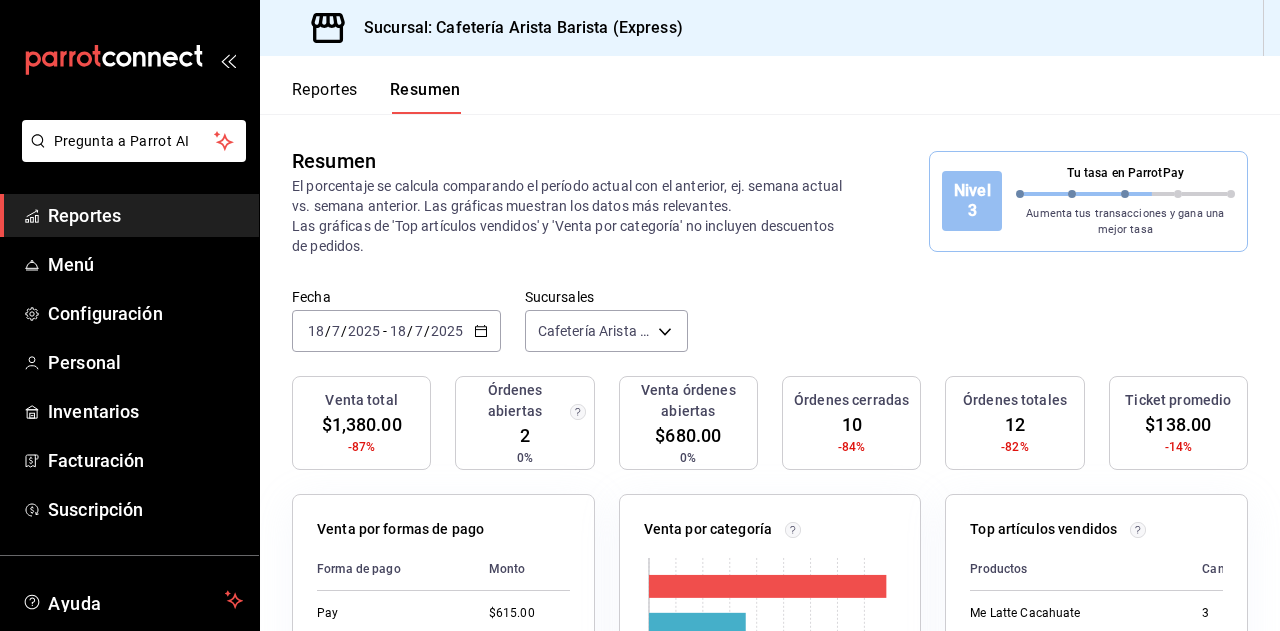 drag, startPoint x: 0, startPoint y: 64, endPoint x: 91, endPoint y: -57, distance: 151.40013 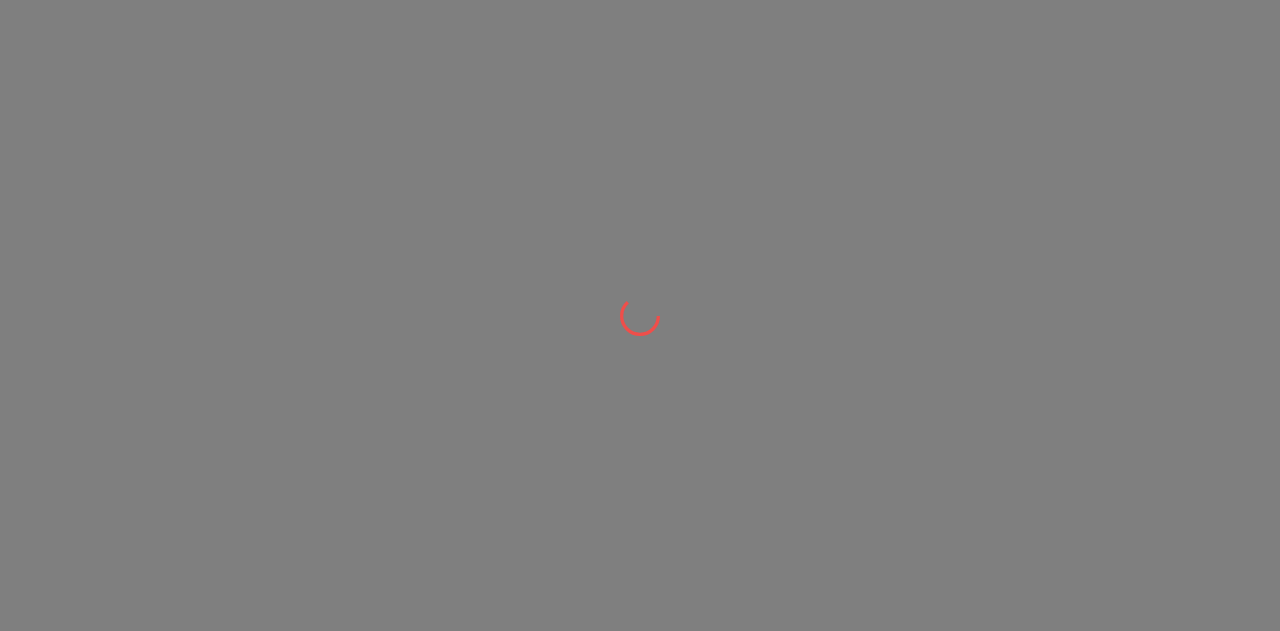 scroll, scrollTop: 0, scrollLeft: 0, axis: both 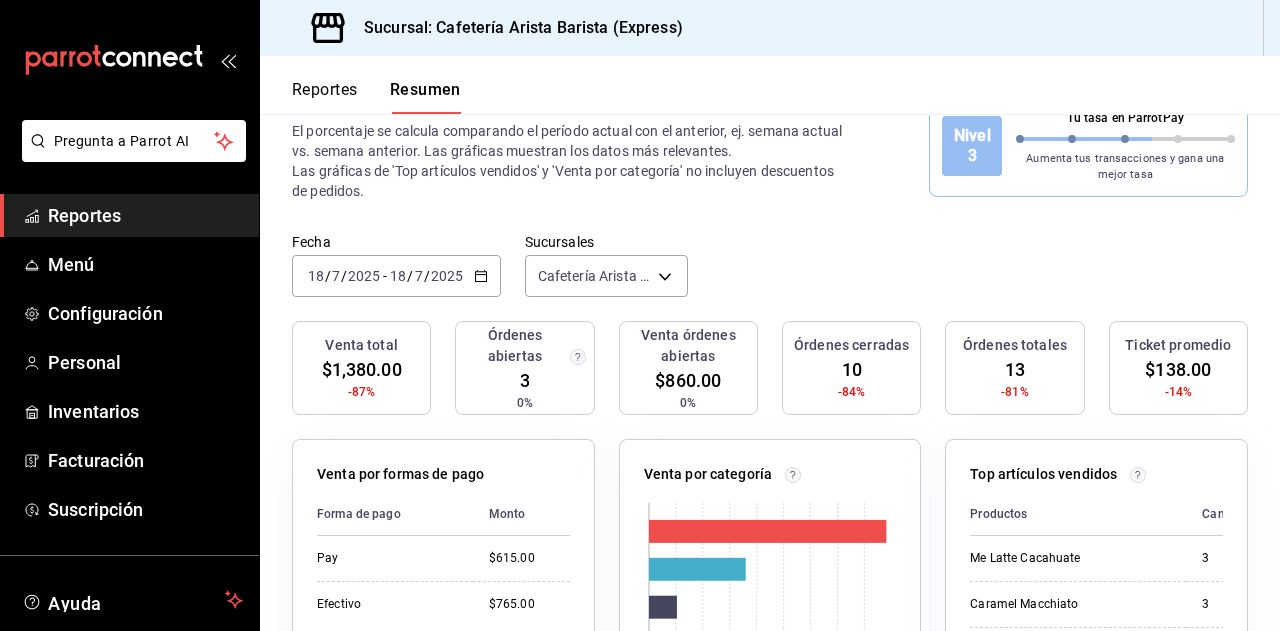 click on "Reportes" at bounding box center (325, 97) 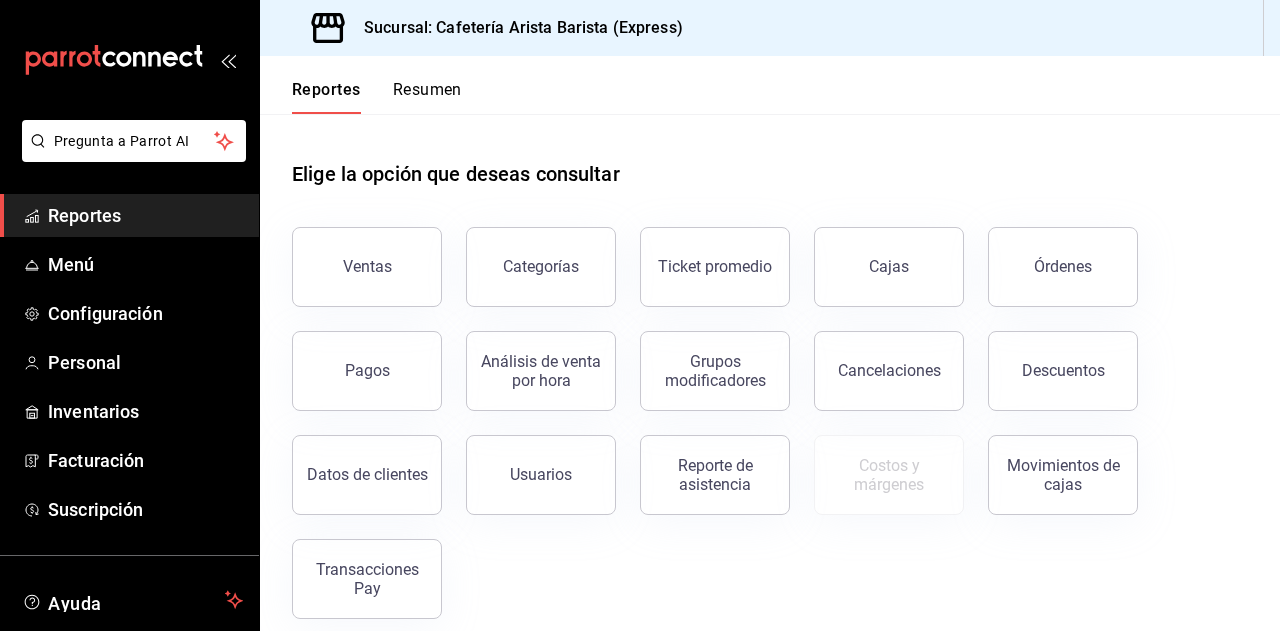 click on "Resumen" at bounding box center [427, 97] 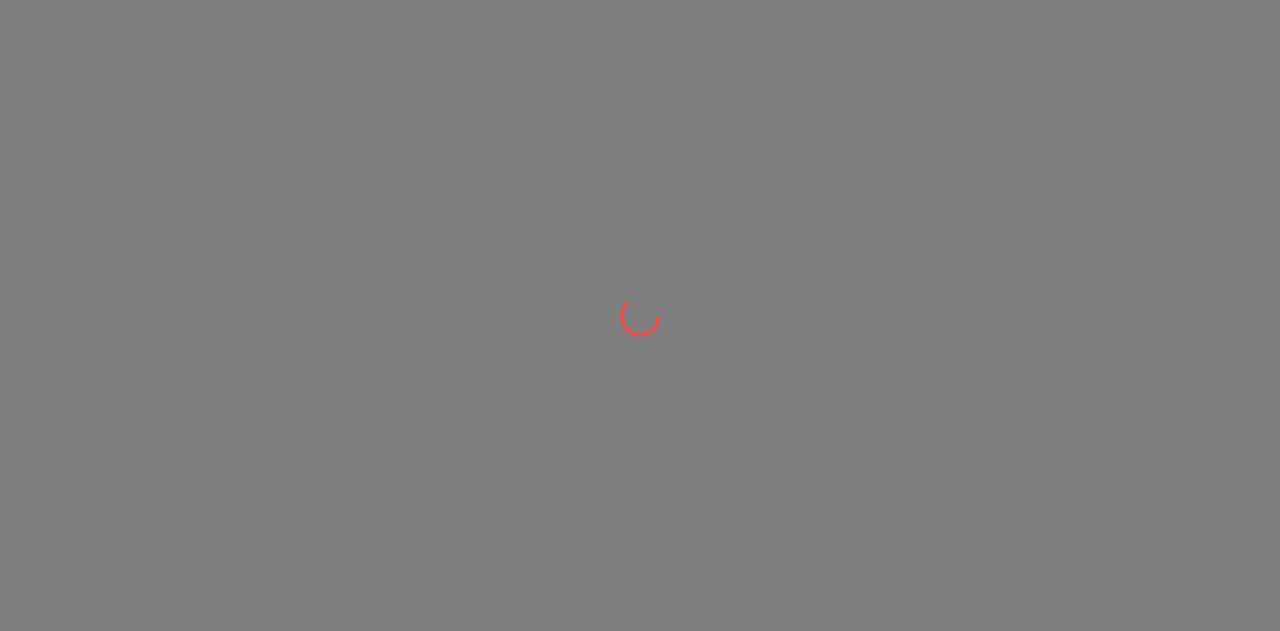 scroll, scrollTop: 0, scrollLeft: 0, axis: both 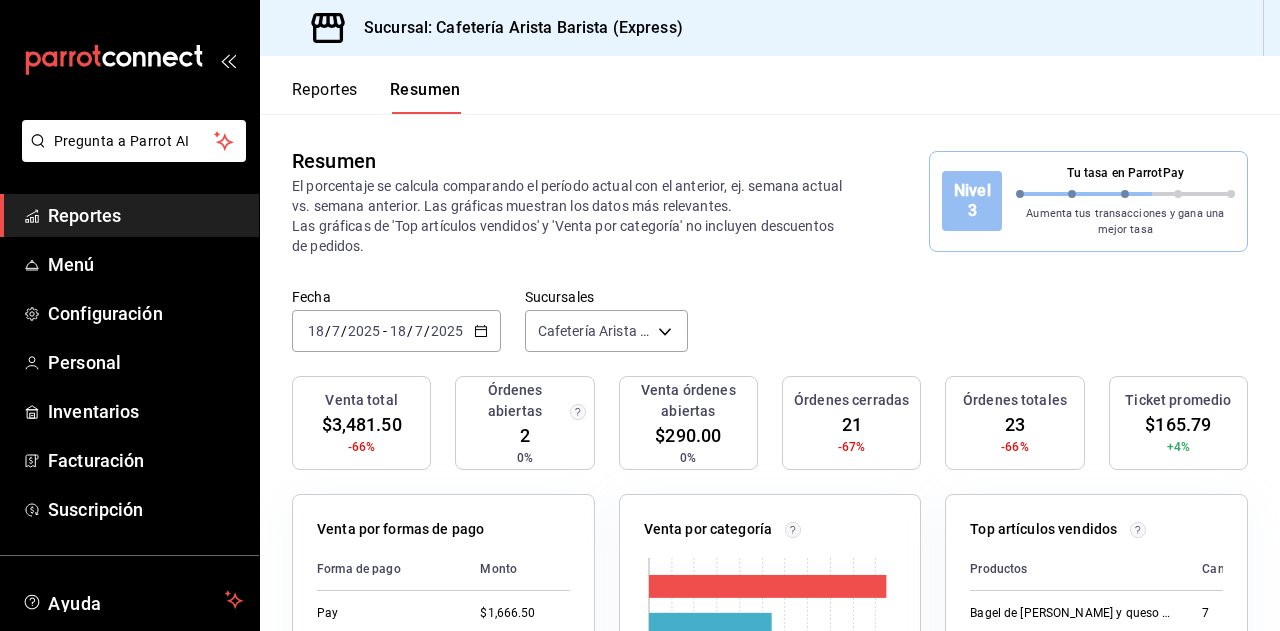 click on "Reportes" at bounding box center [325, 97] 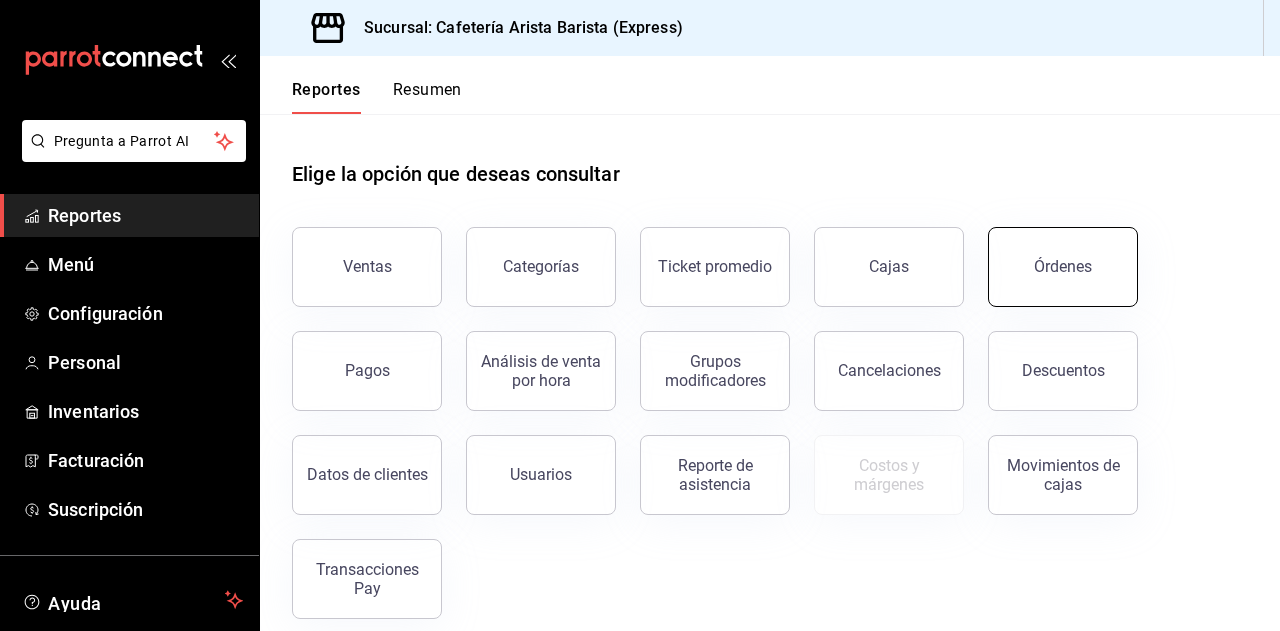 click on "Órdenes" at bounding box center [1063, 267] 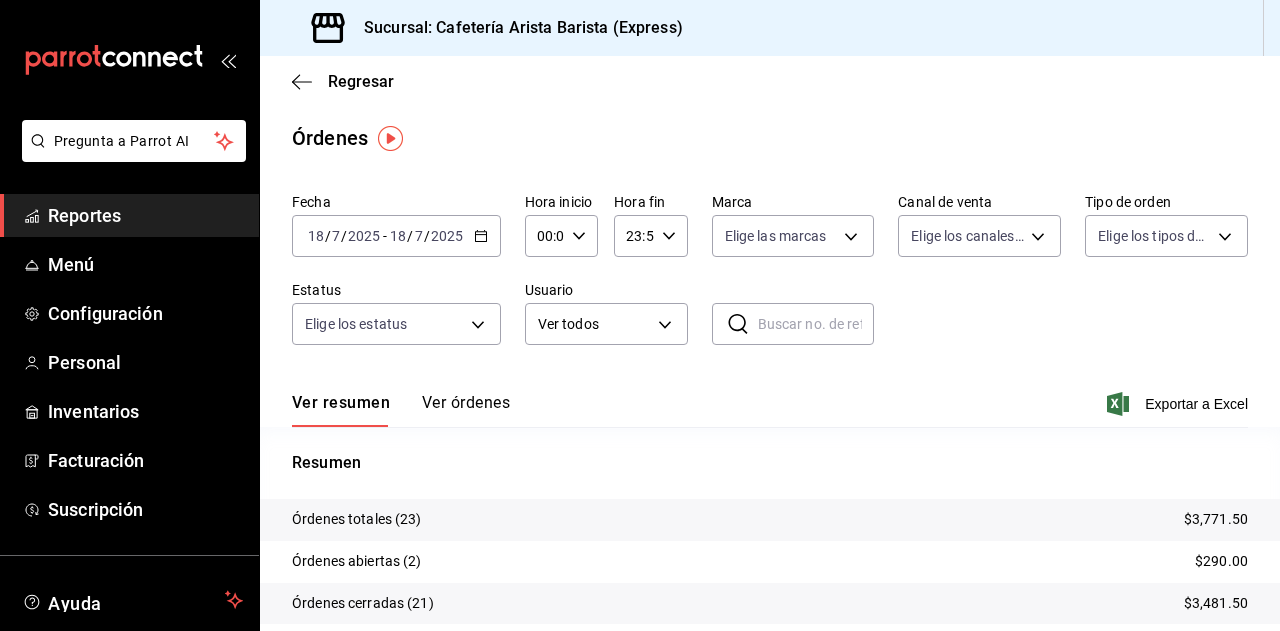 click on "Ver órdenes" at bounding box center (466, 410) 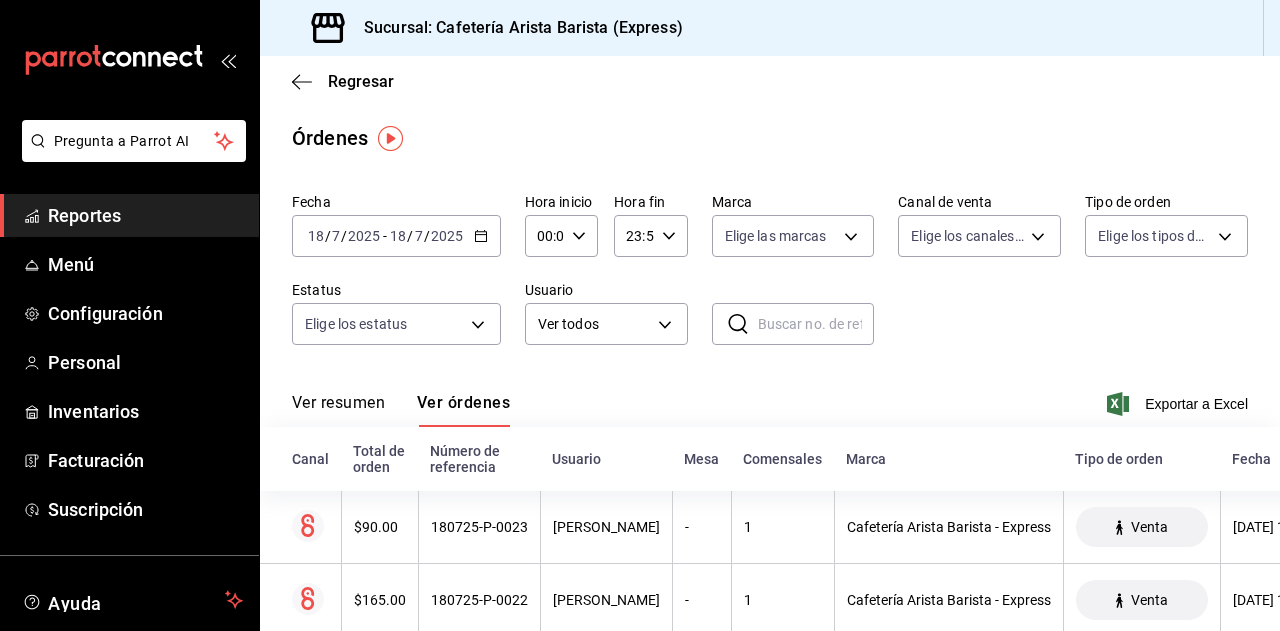 scroll, scrollTop: 162, scrollLeft: 0, axis: vertical 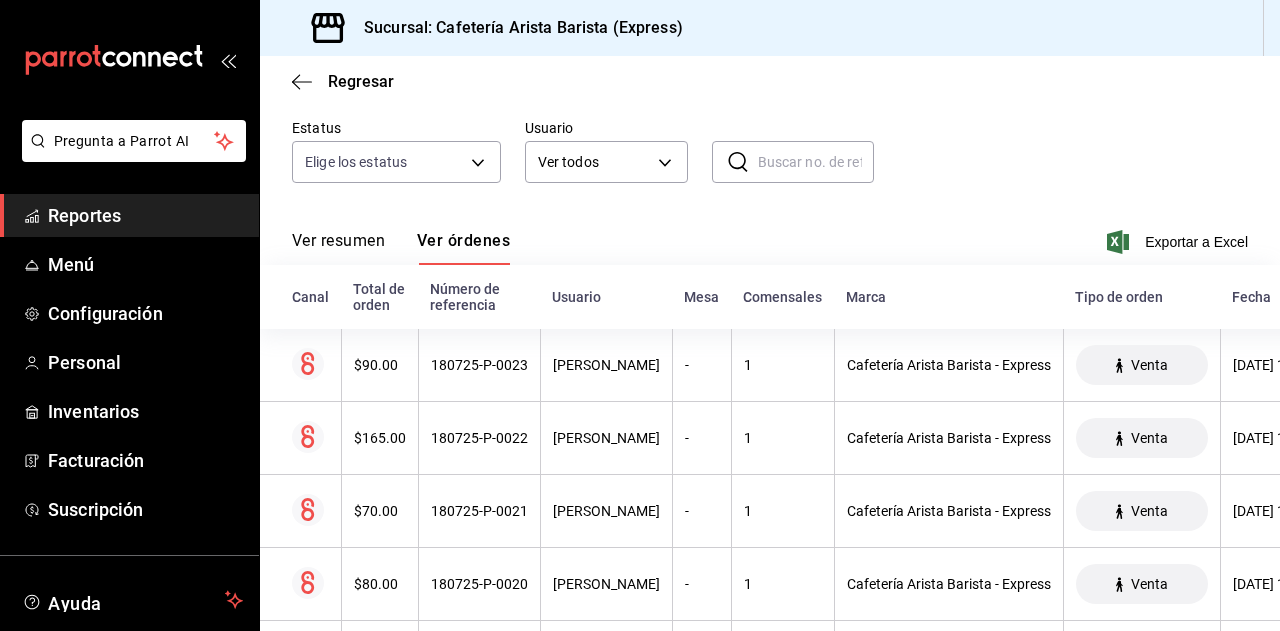 click on "180725-P-0022" at bounding box center [479, 438] 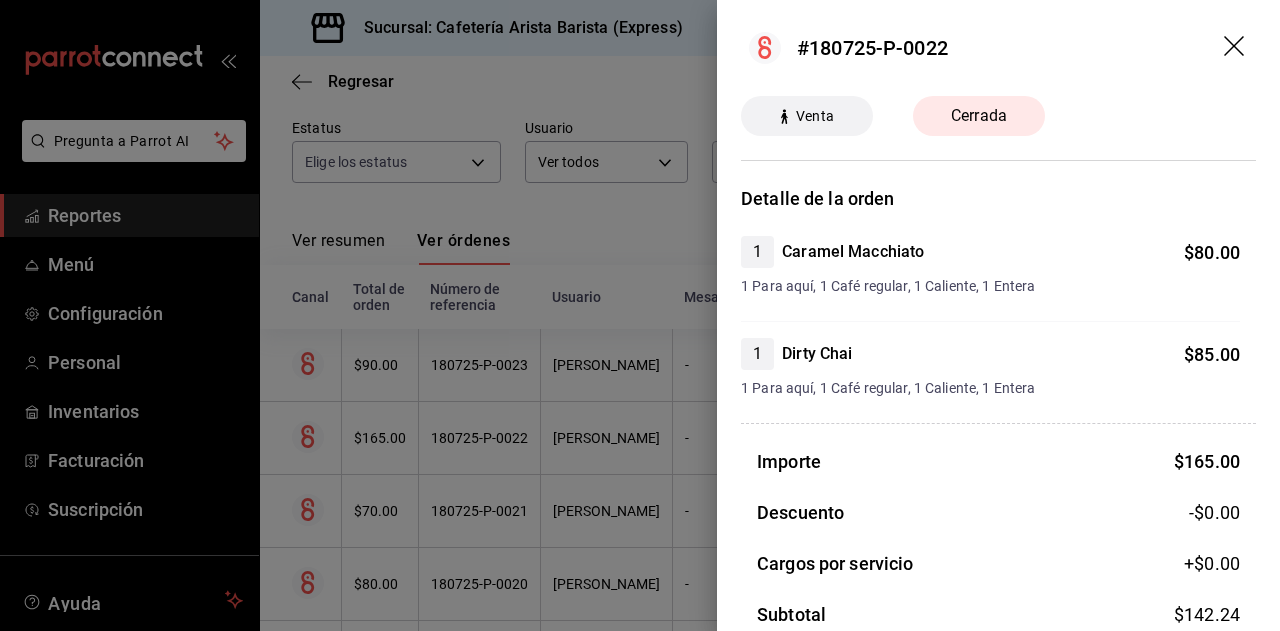 click at bounding box center [640, 315] 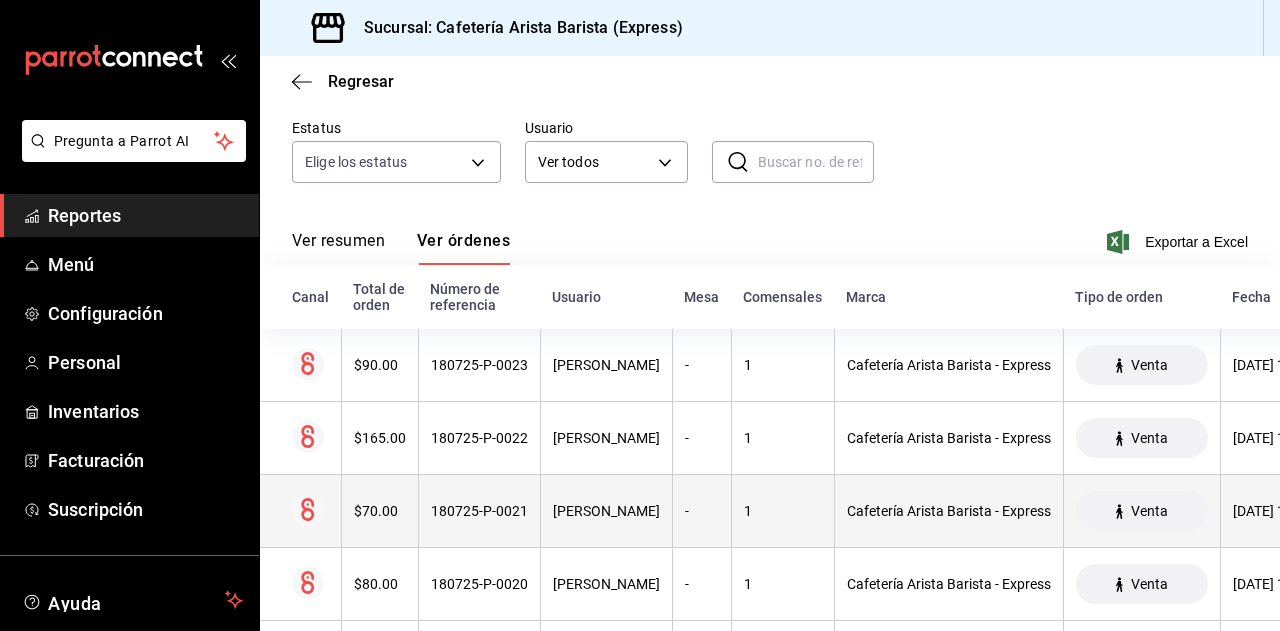 click on "180725-P-0021" at bounding box center (479, 511) 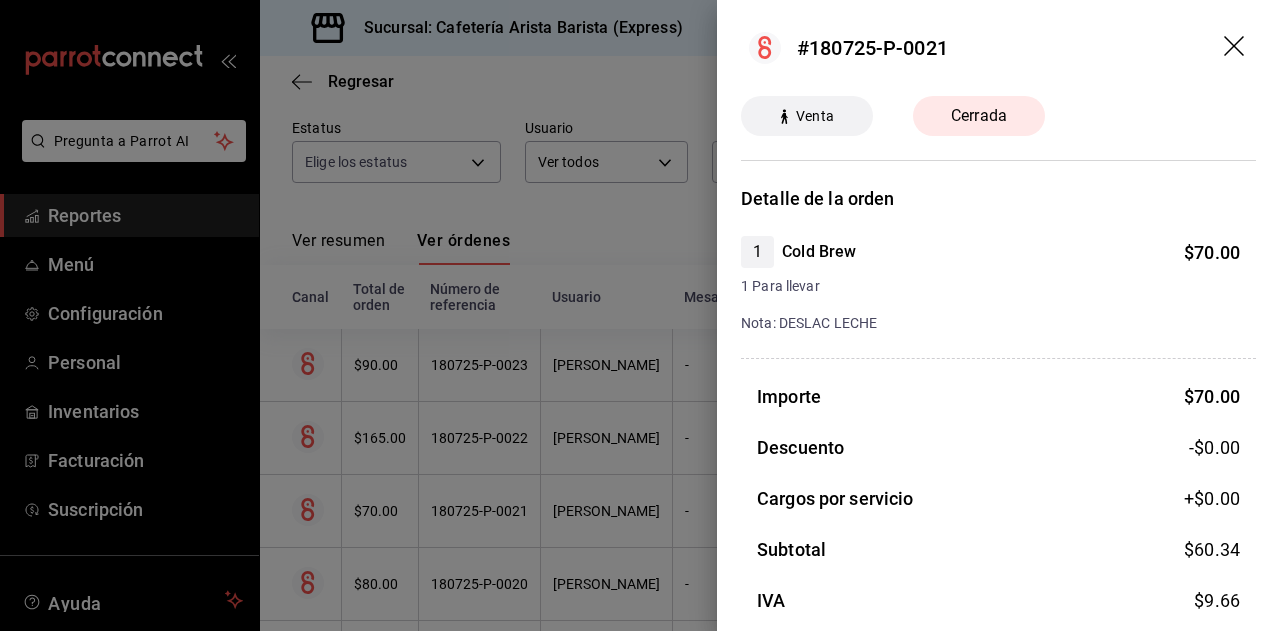 click at bounding box center [640, 315] 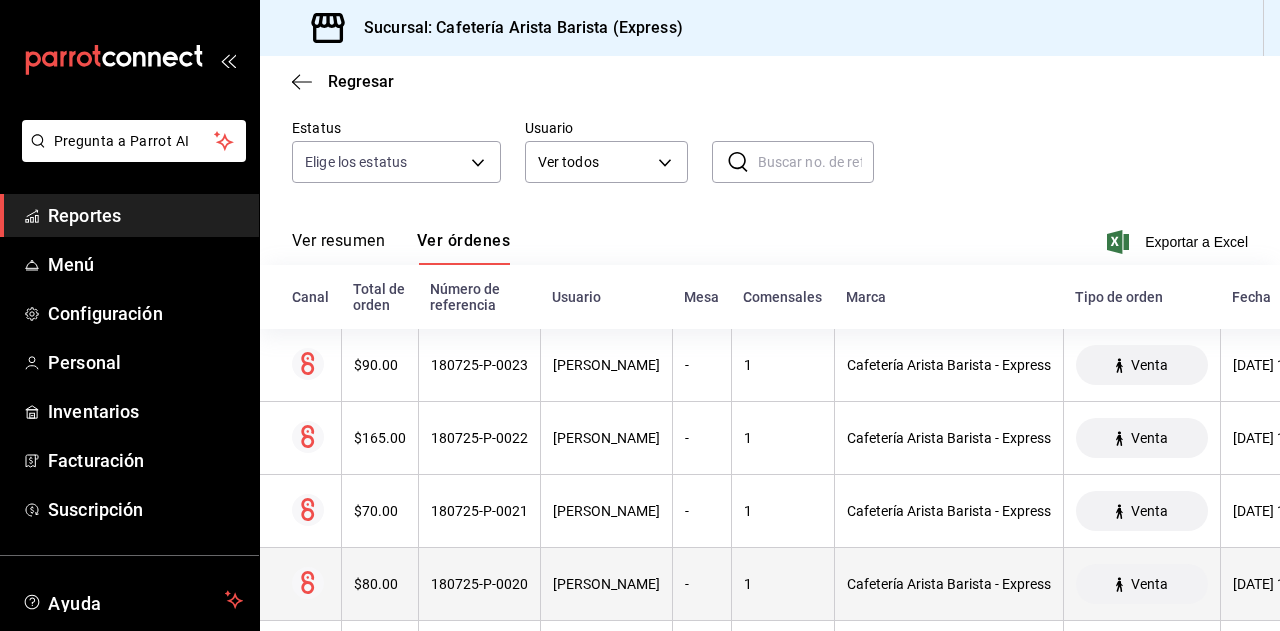 click on "180725-P-0020" at bounding box center (479, 584) 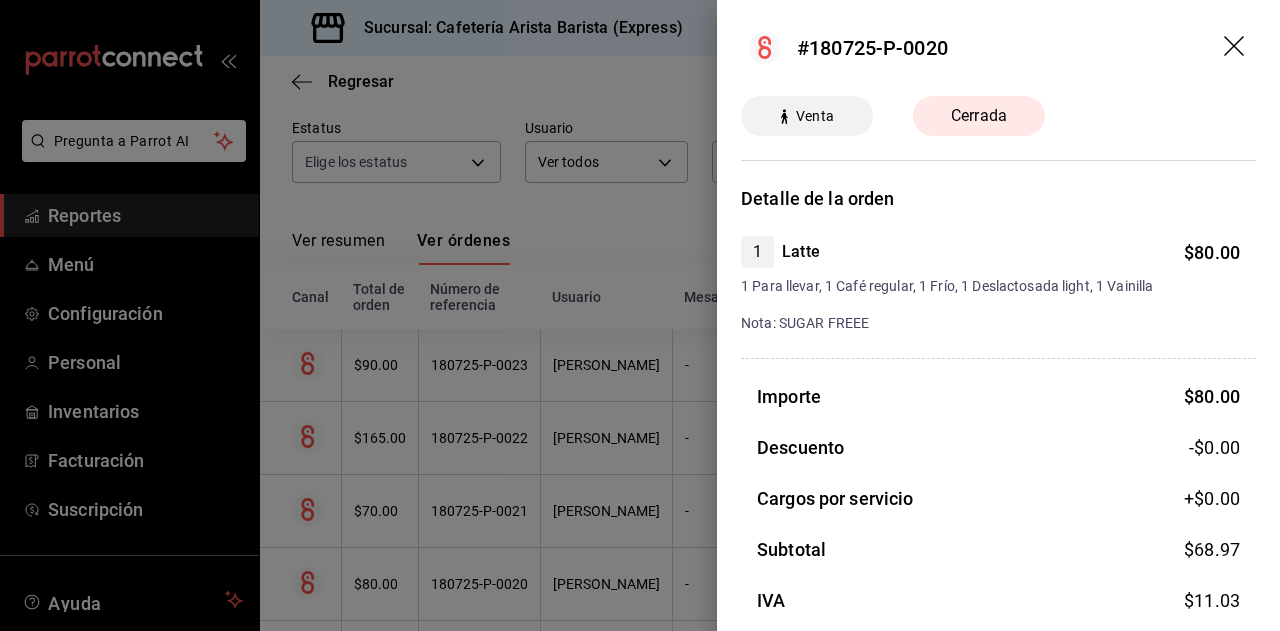 click at bounding box center [640, 315] 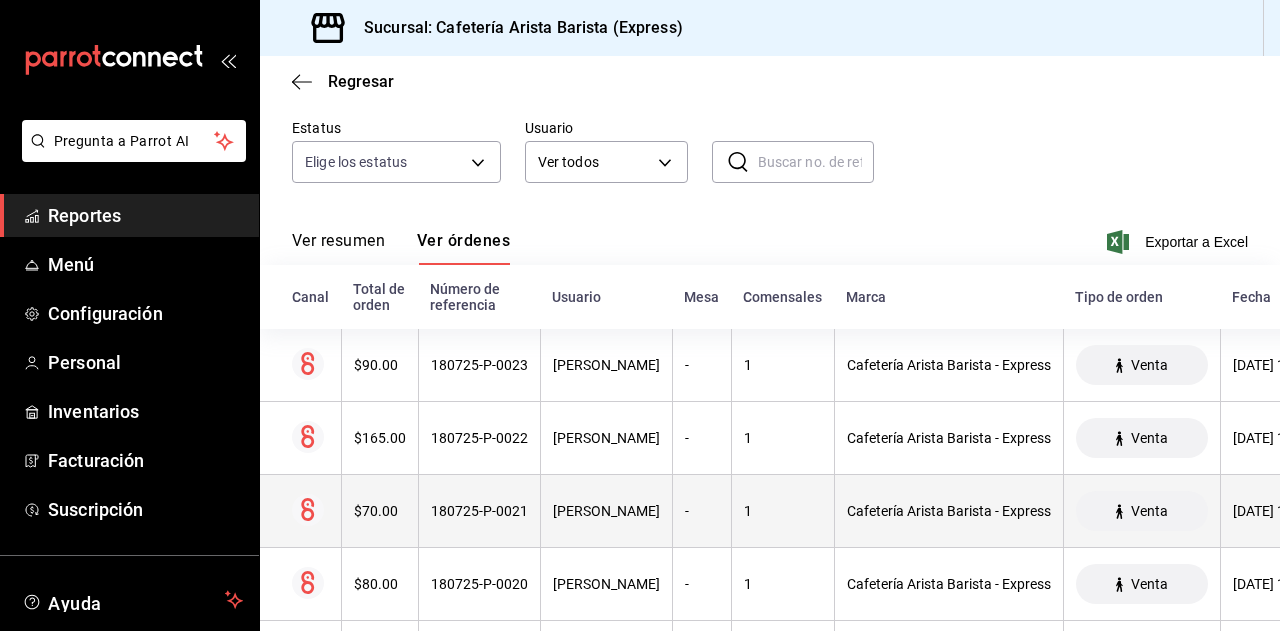 scroll, scrollTop: 236, scrollLeft: 0, axis: vertical 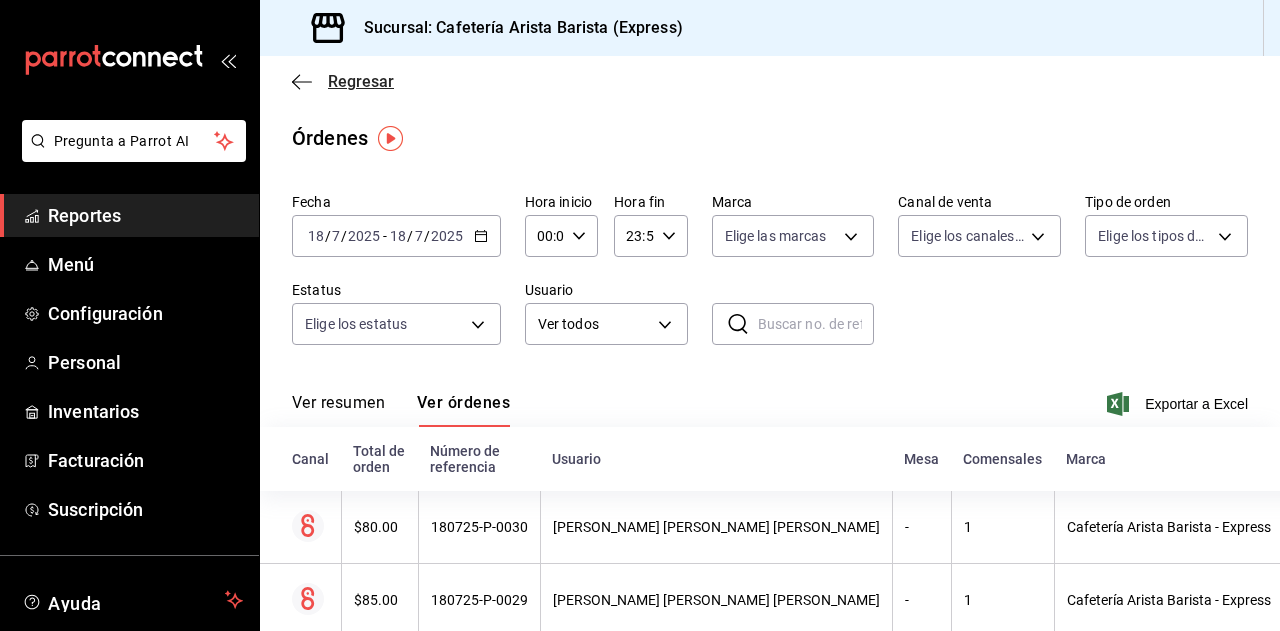 click on "Regresar" at bounding box center (361, 81) 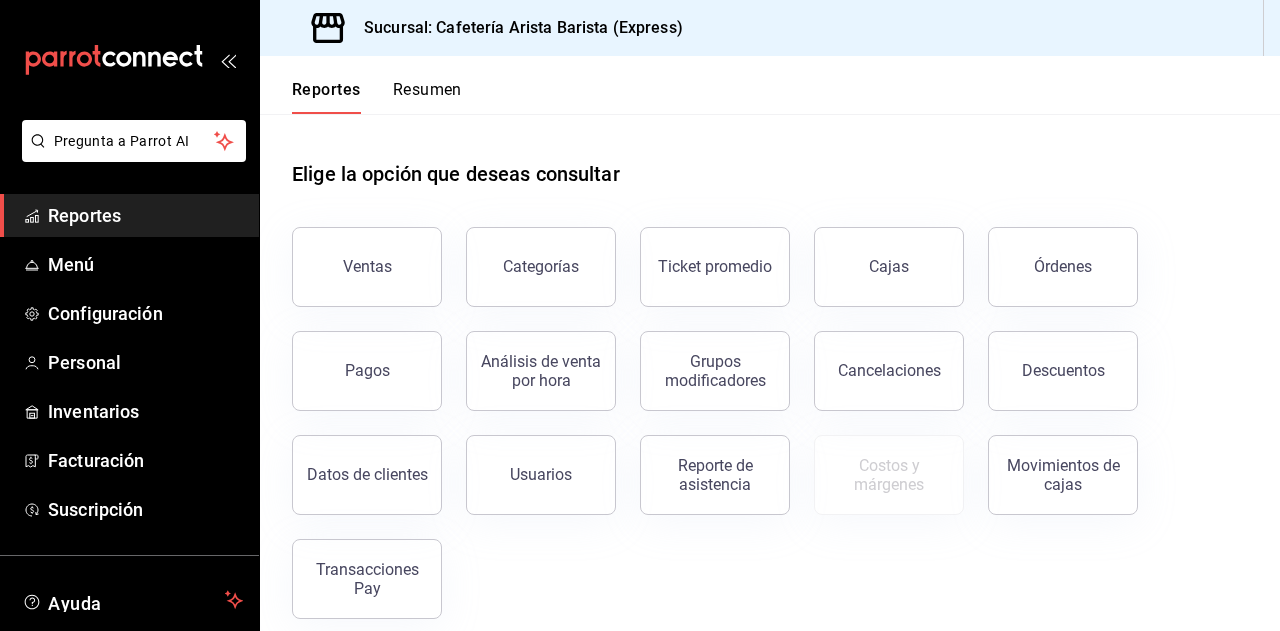 click on "Resumen" at bounding box center [427, 97] 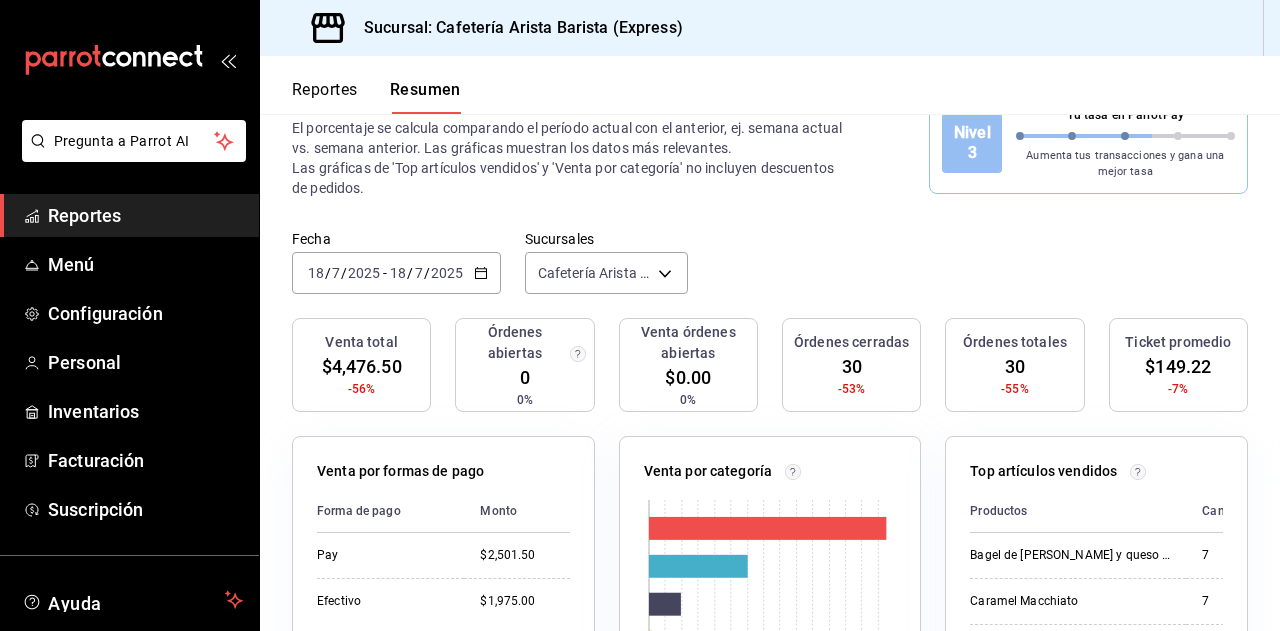 scroll, scrollTop: 59, scrollLeft: 0, axis: vertical 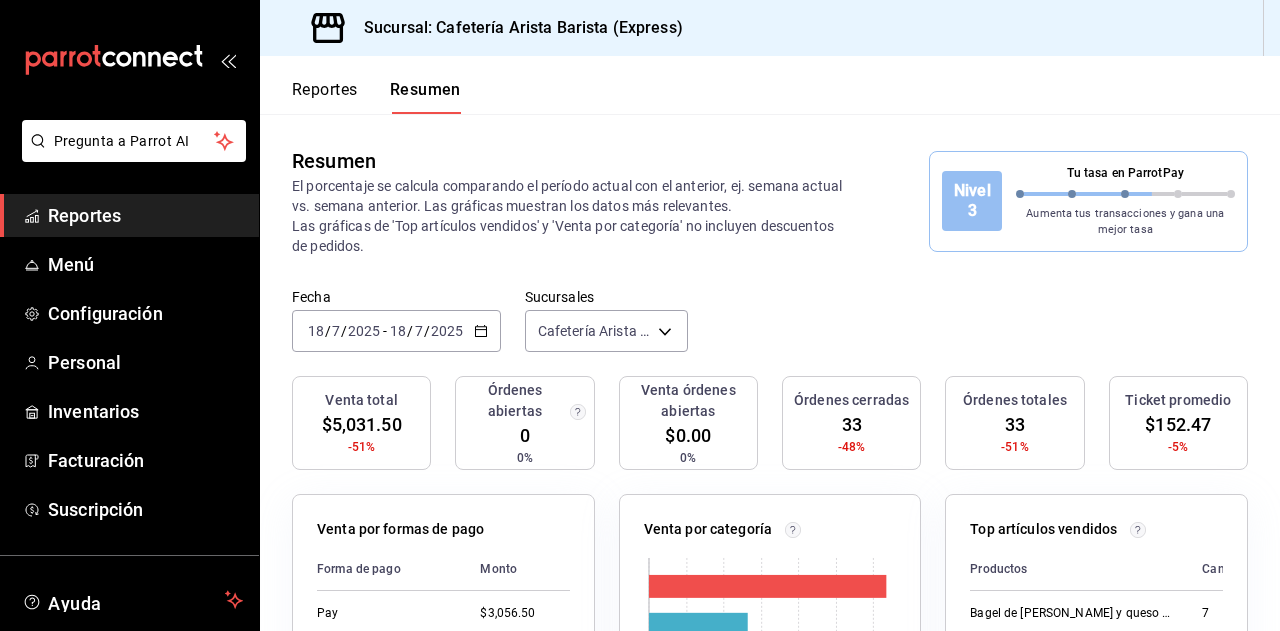 click 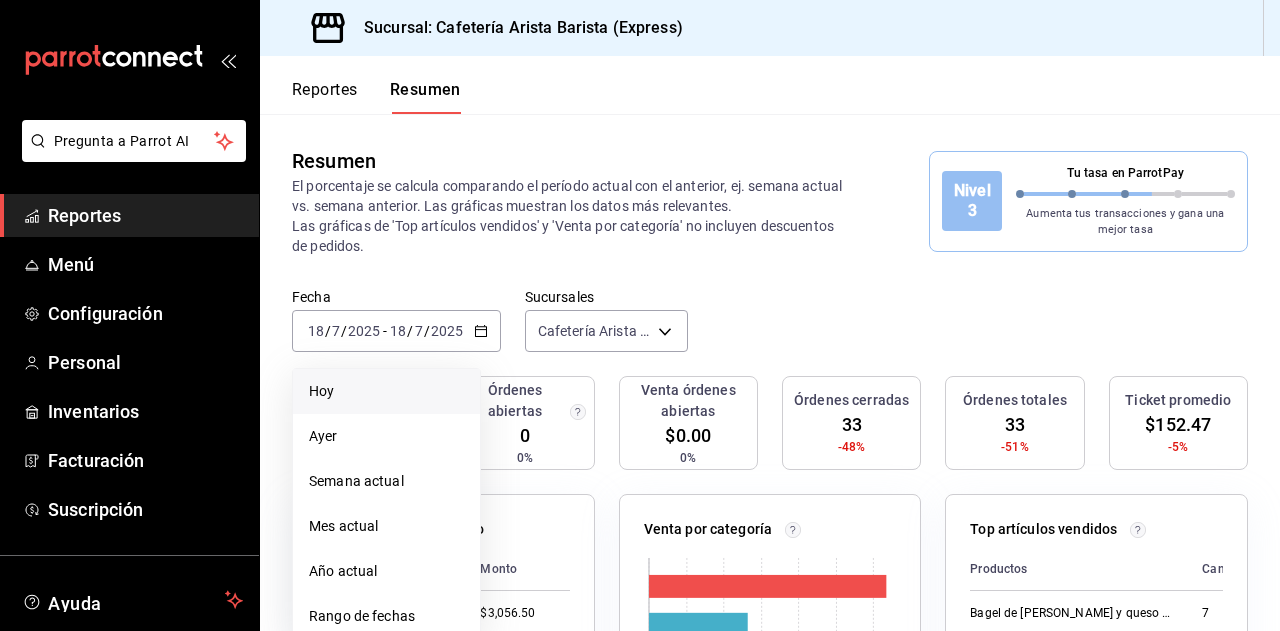click on "Hoy" at bounding box center (386, 391) 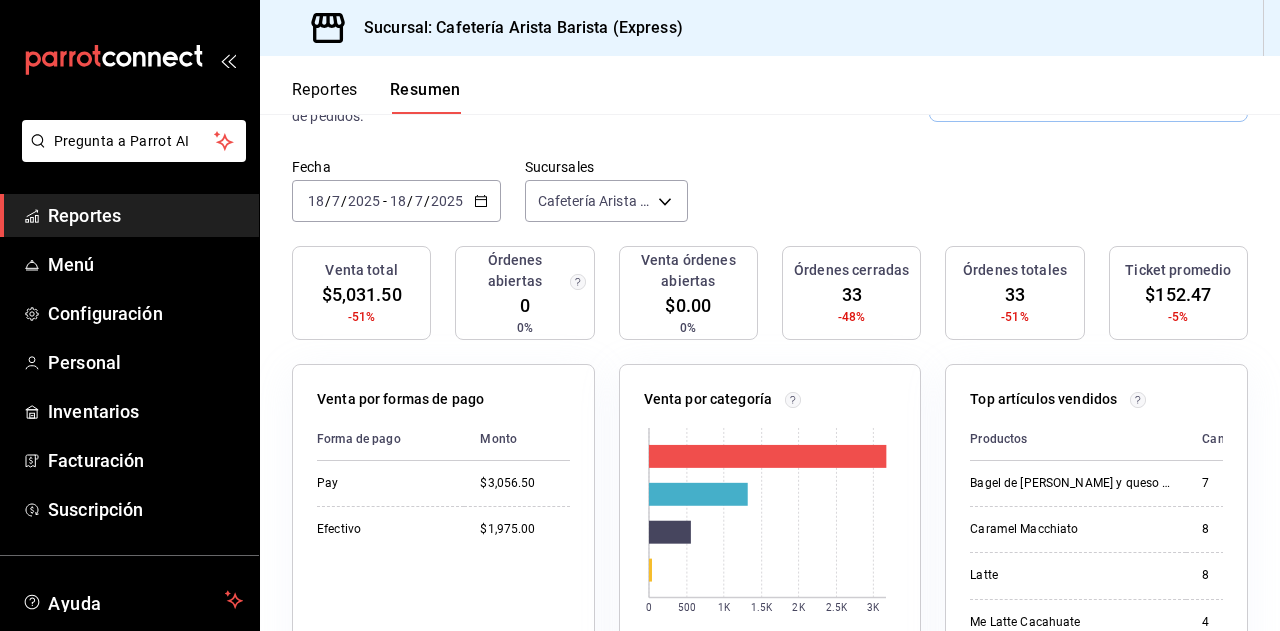 scroll, scrollTop: 134, scrollLeft: 0, axis: vertical 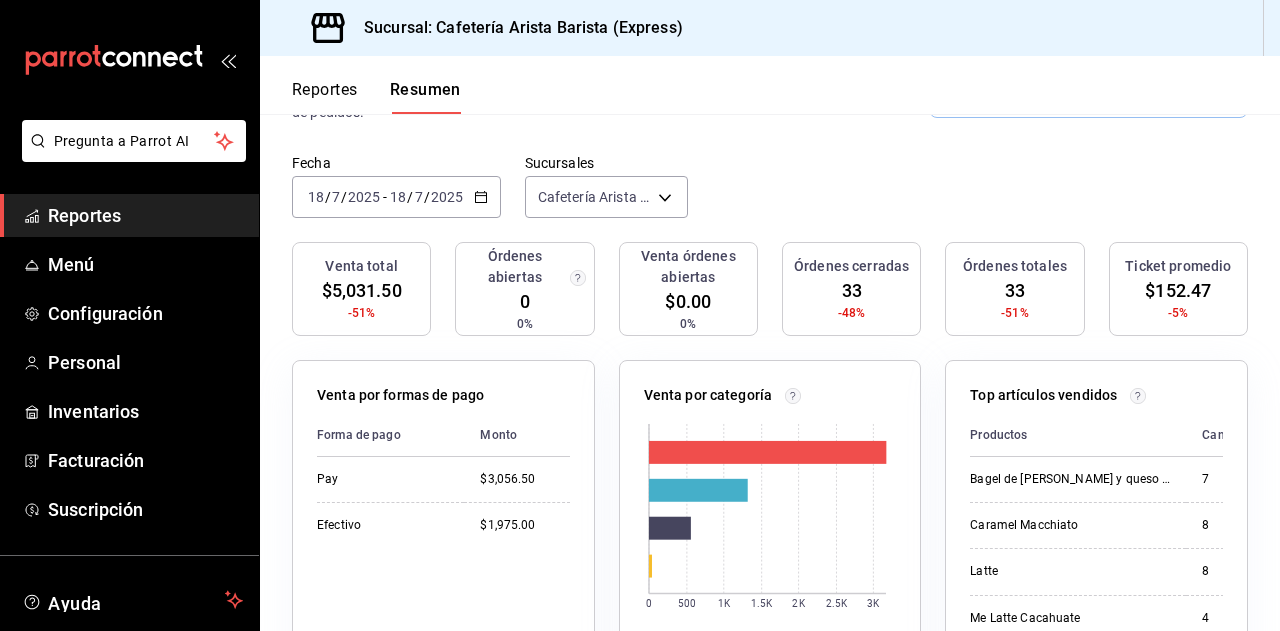 click on "Reportes" at bounding box center [325, 97] 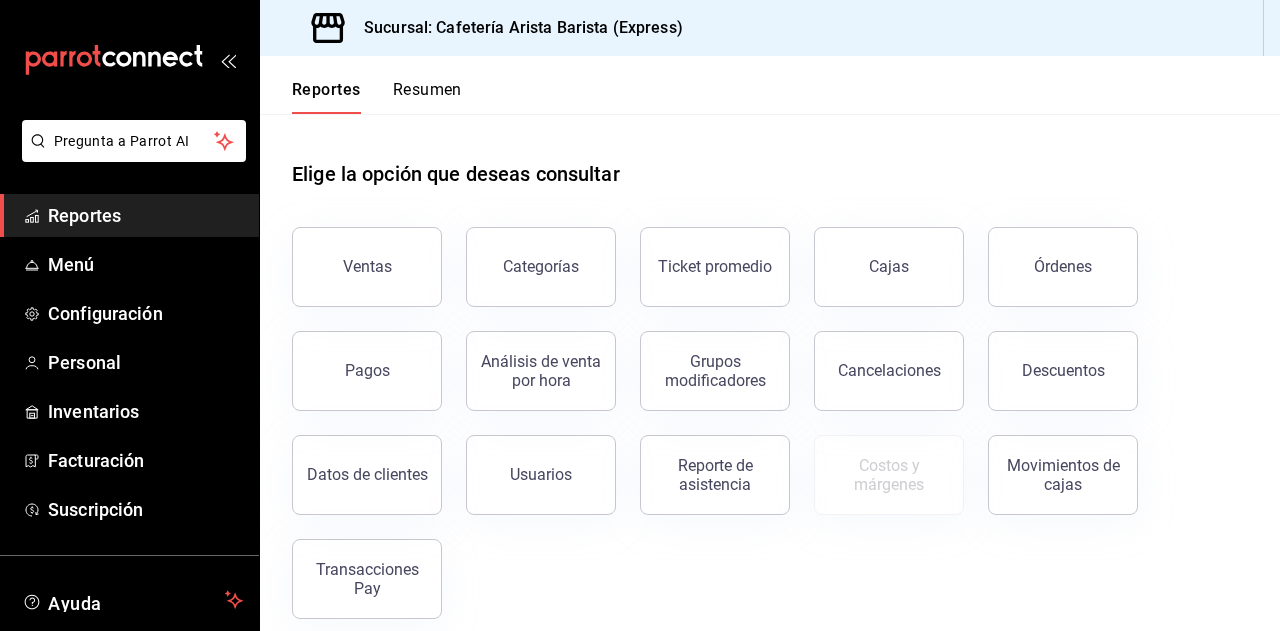 click on "Reportes Resumen" at bounding box center (377, 97) 